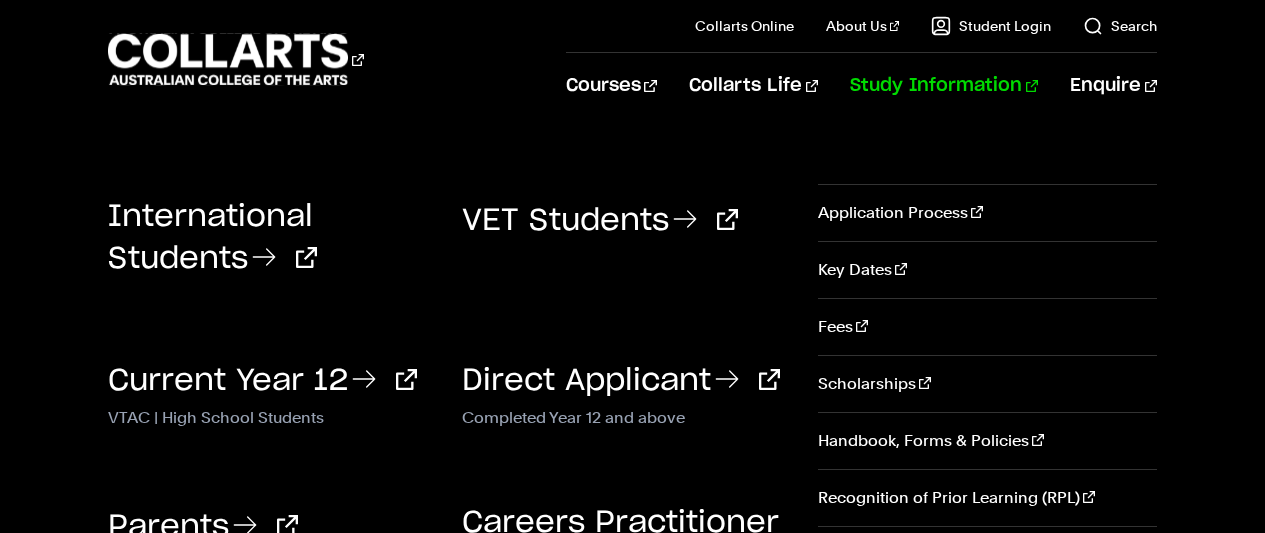 scroll, scrollTop: 0, scrollLeft: 0, axis: both 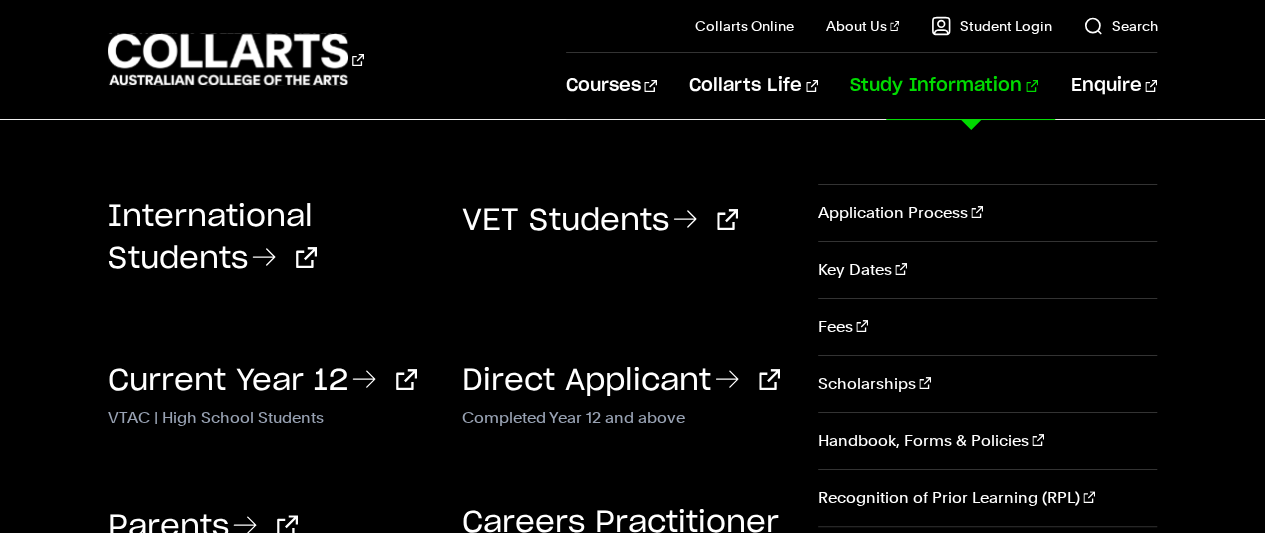 click on "VET Students" at bounding box center (624, 233) 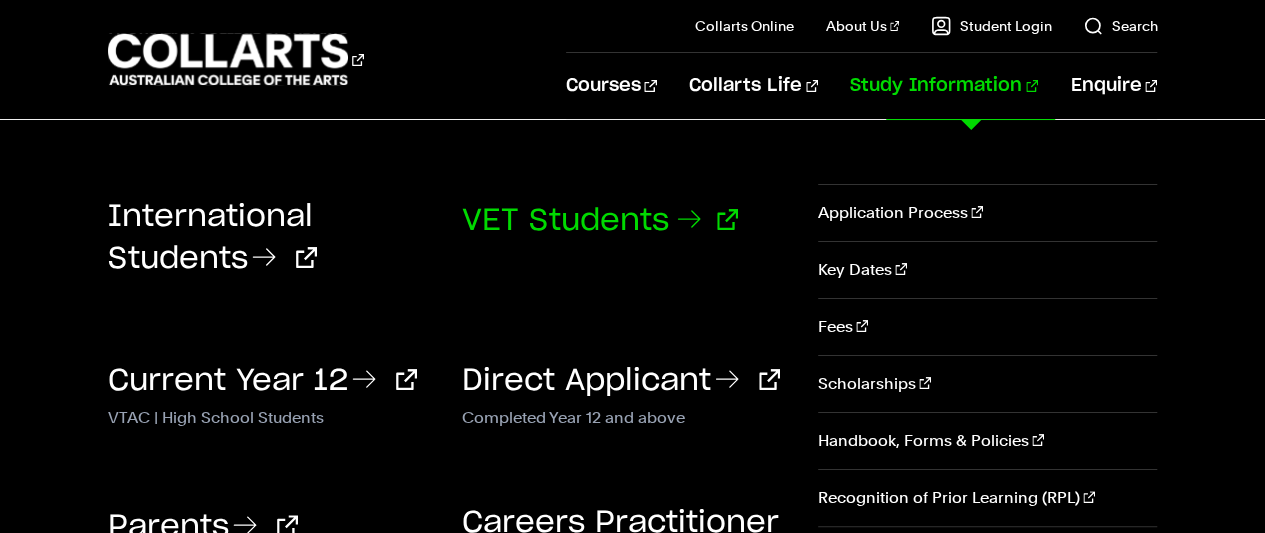click on "VET Students" at bounding box center (600, 221) 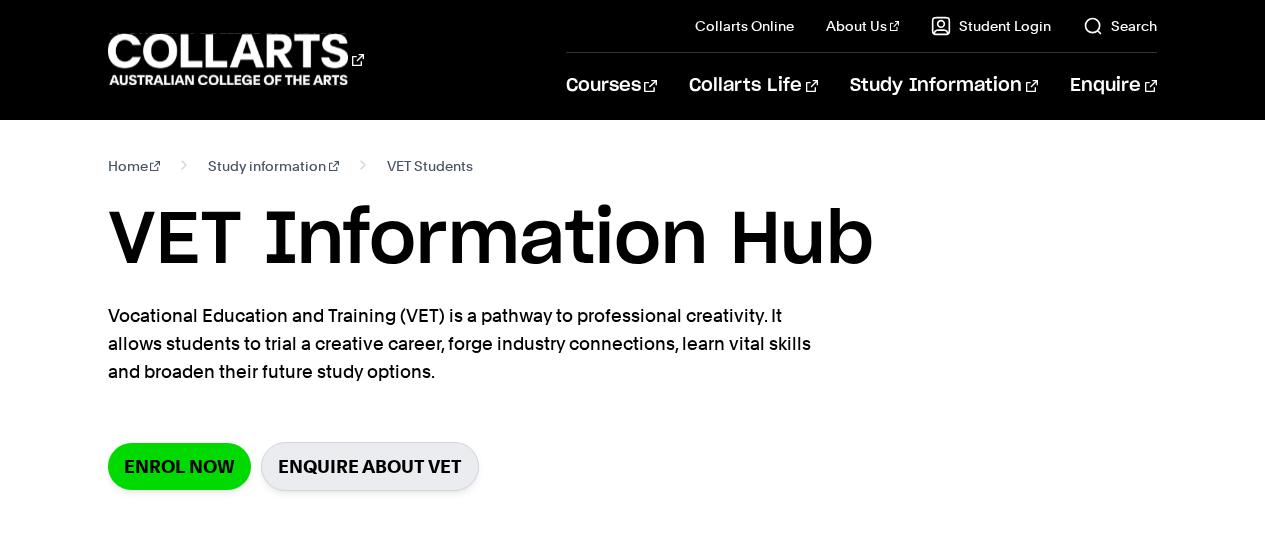scroll, scrollTop: 84, scrollLeft: 0, axis: vertical 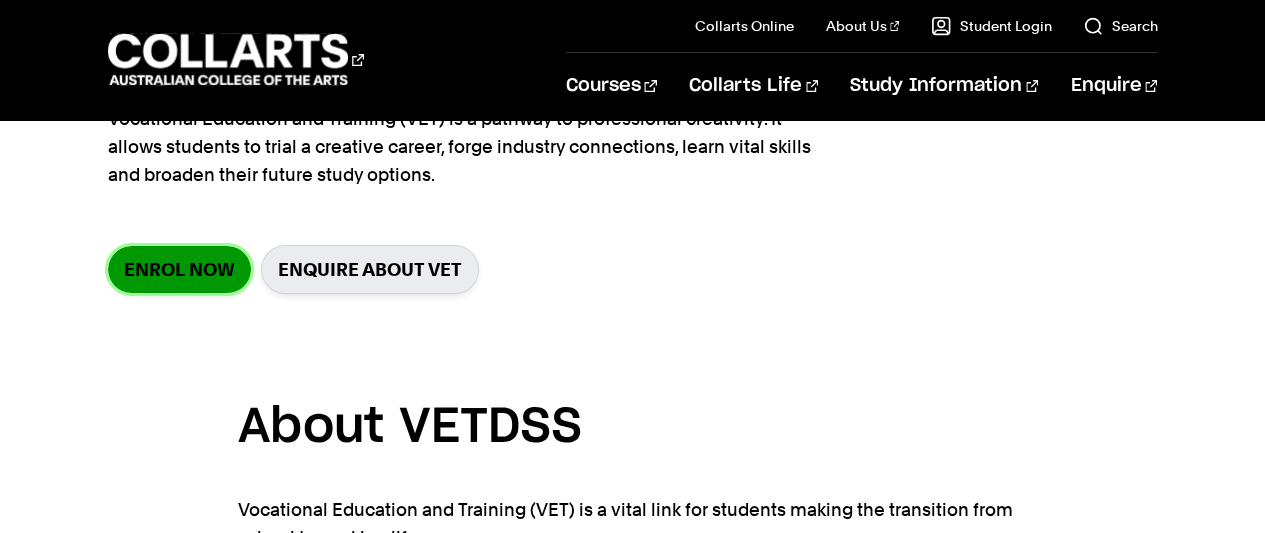 click on "Enrol Now" at bounding box center (179, 269) 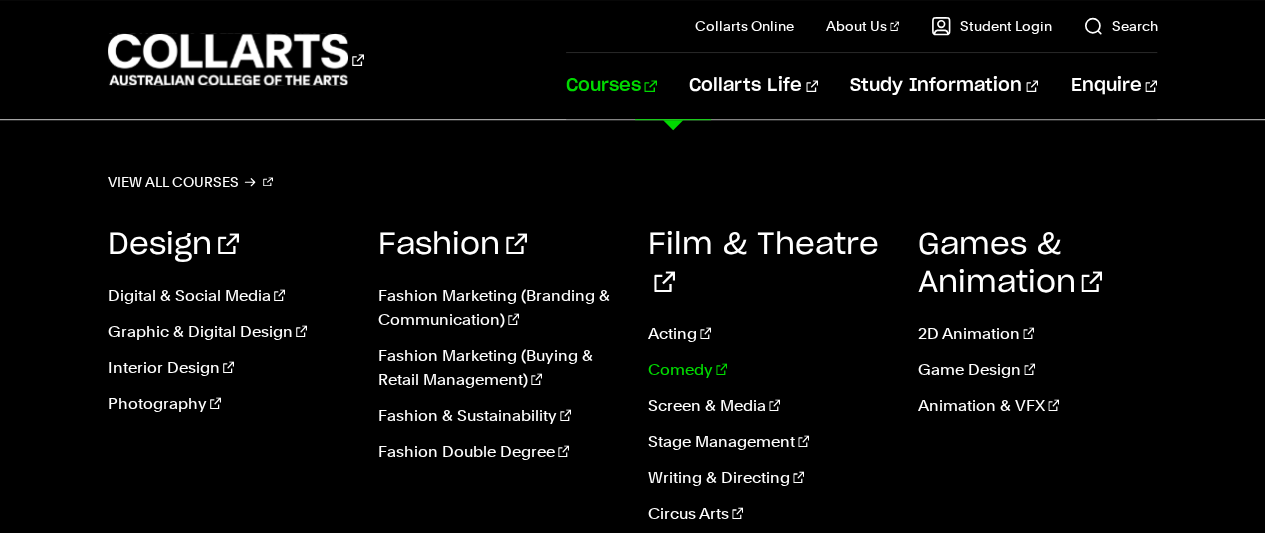 scroll, scrollTop: 645, scrollLeft: 0, axis: vertical 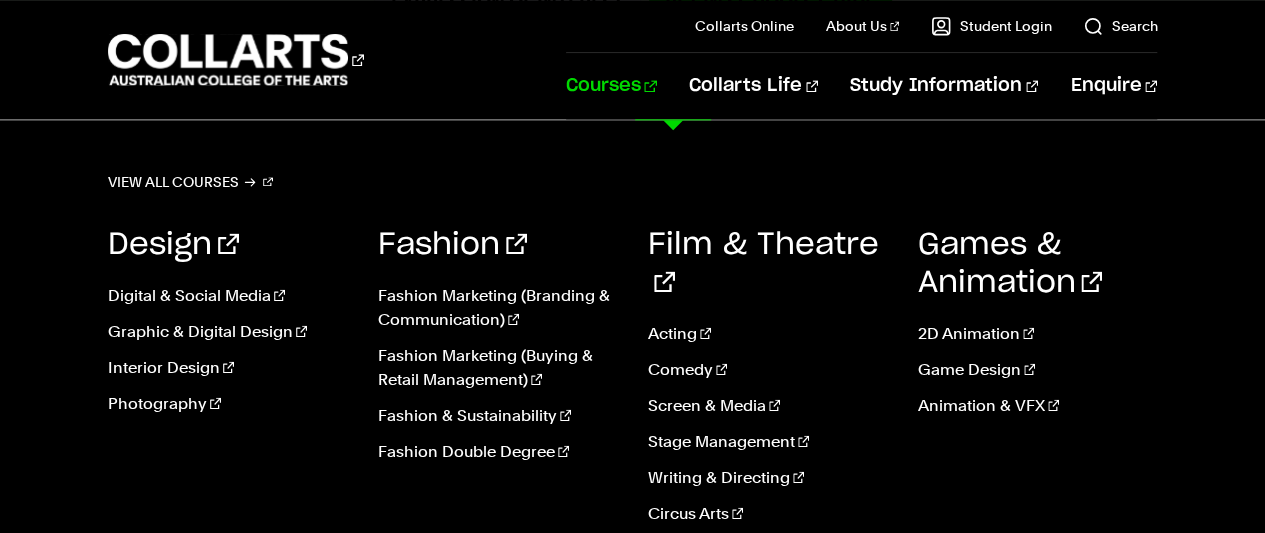 click on "Courses" at bounding box center [611, 86] 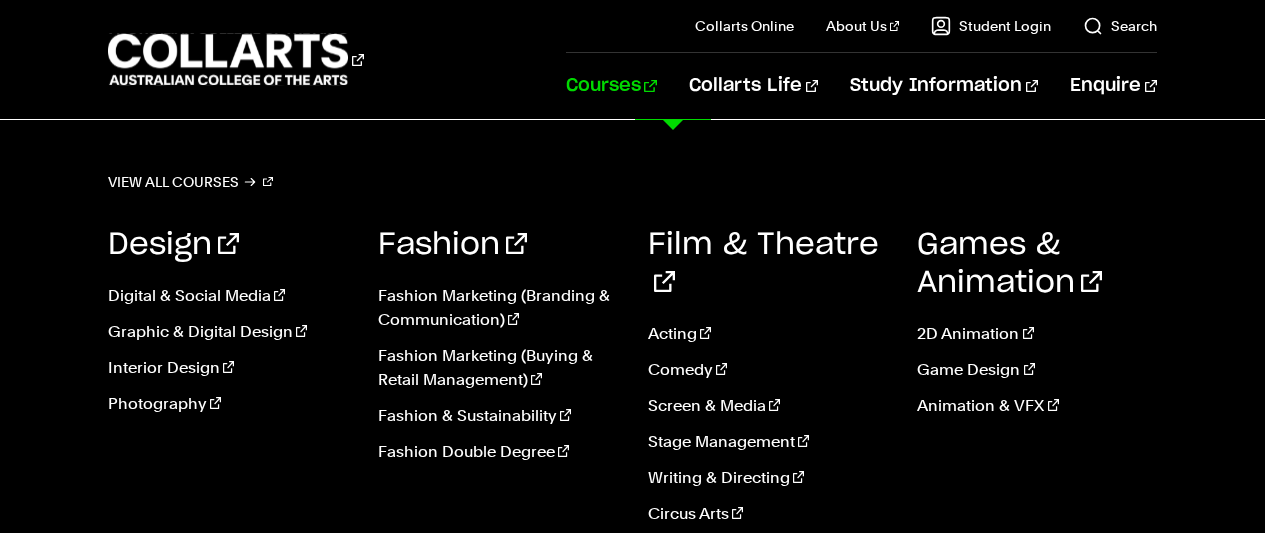 scroll, scrollTop: 0, scrollLeft: 0, axis: both 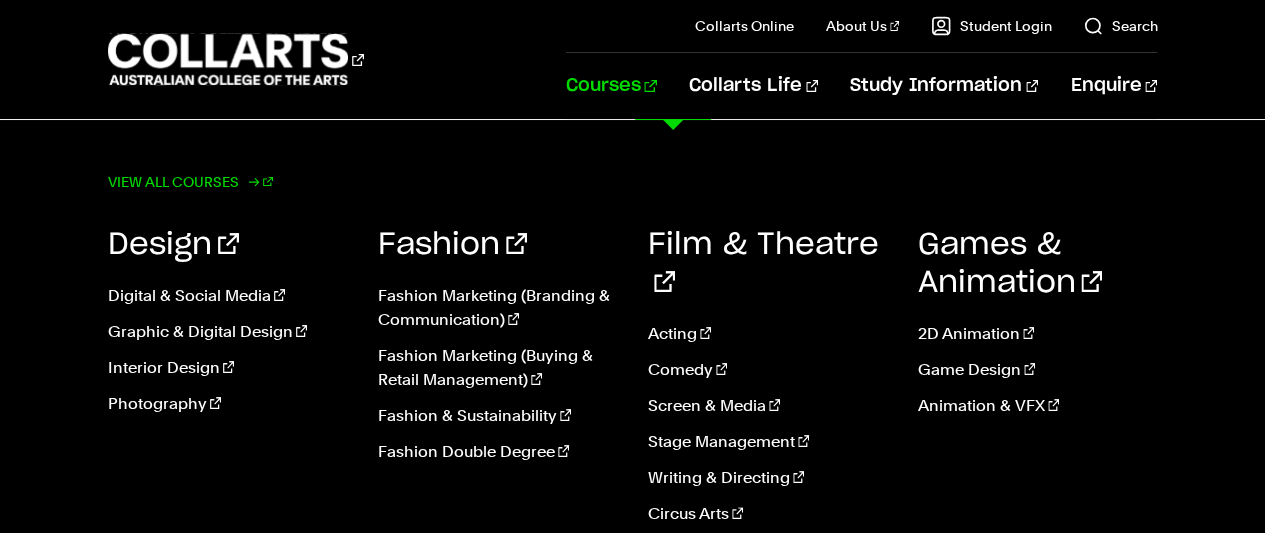 click on "View all courses" at bounding box center (191, 182) 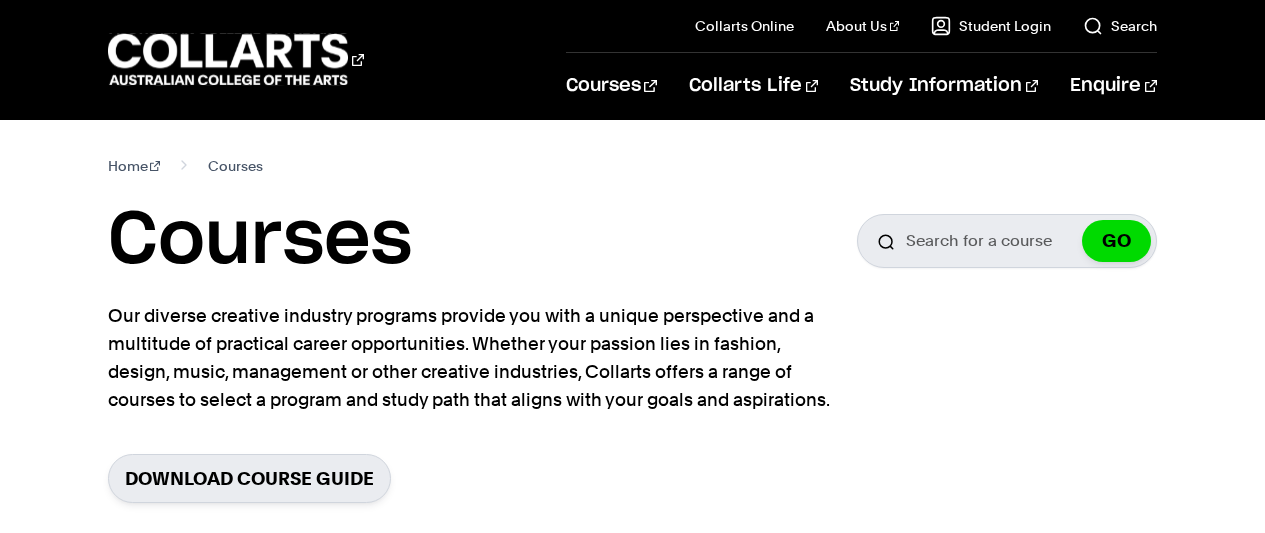 scroll, scrollTop: 0, scrollLeft: 0, axis: both 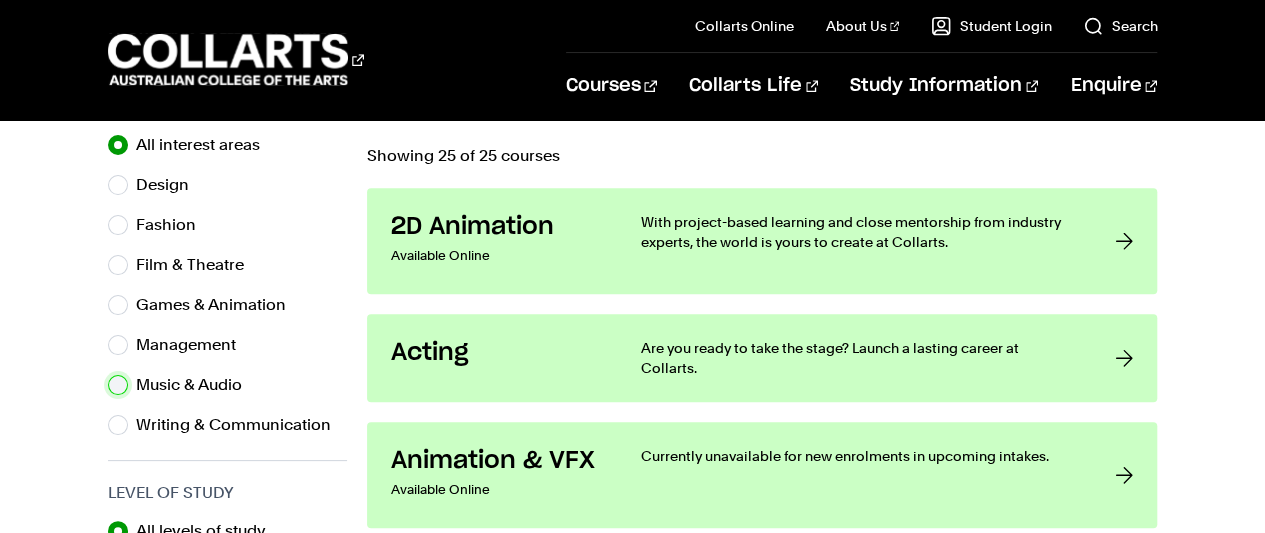 click on "Music & Audio" at bounding box center (118, 385) 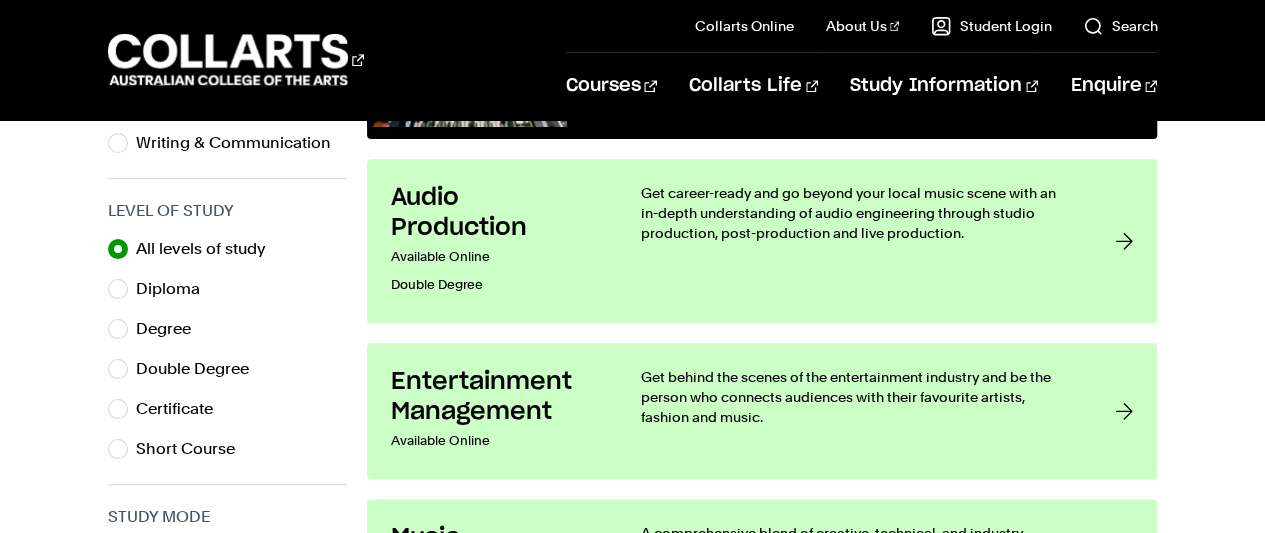 scroll, scrollTop: 966, scrollLeft: 0, axis: vertical 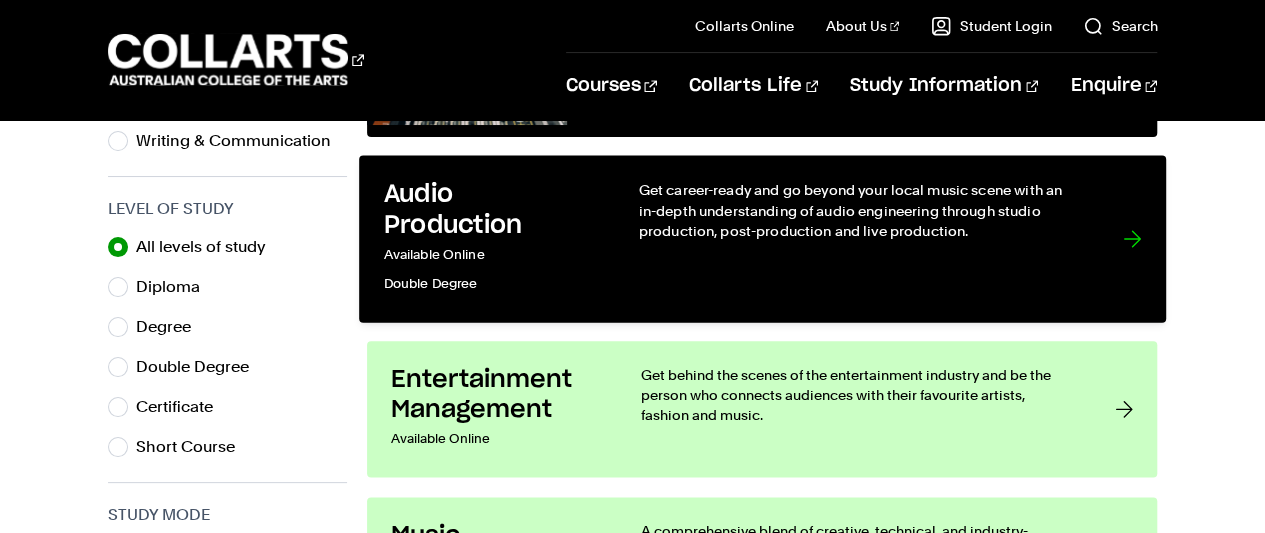 click on "Available Online" at bounding box center [490, 255] 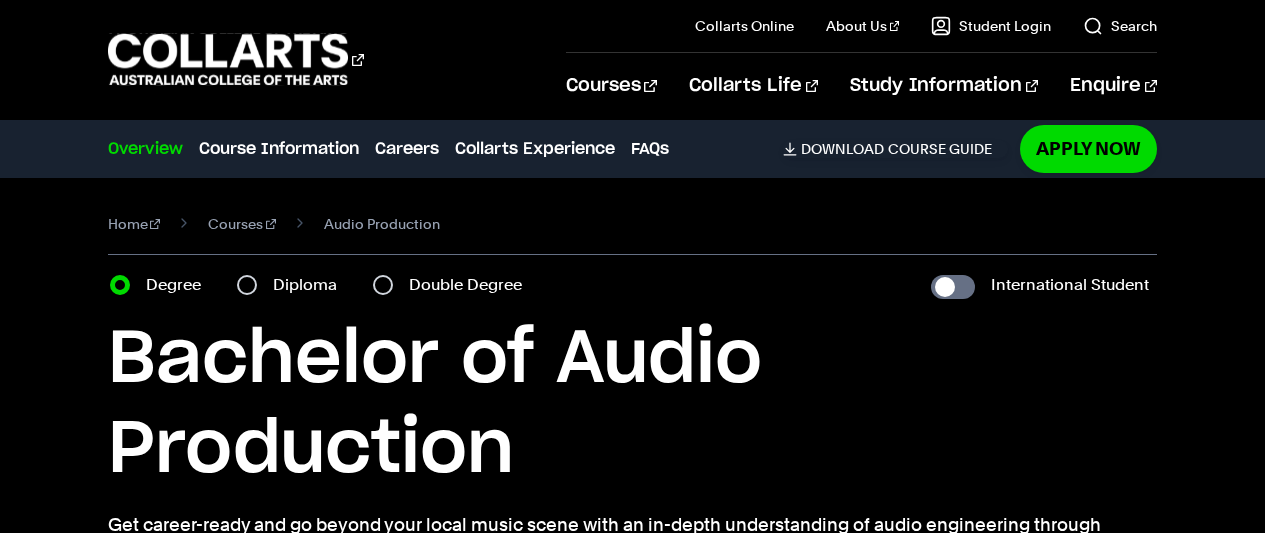 scroll, scrollTop: 0, scrollLeft: 0, axis: both 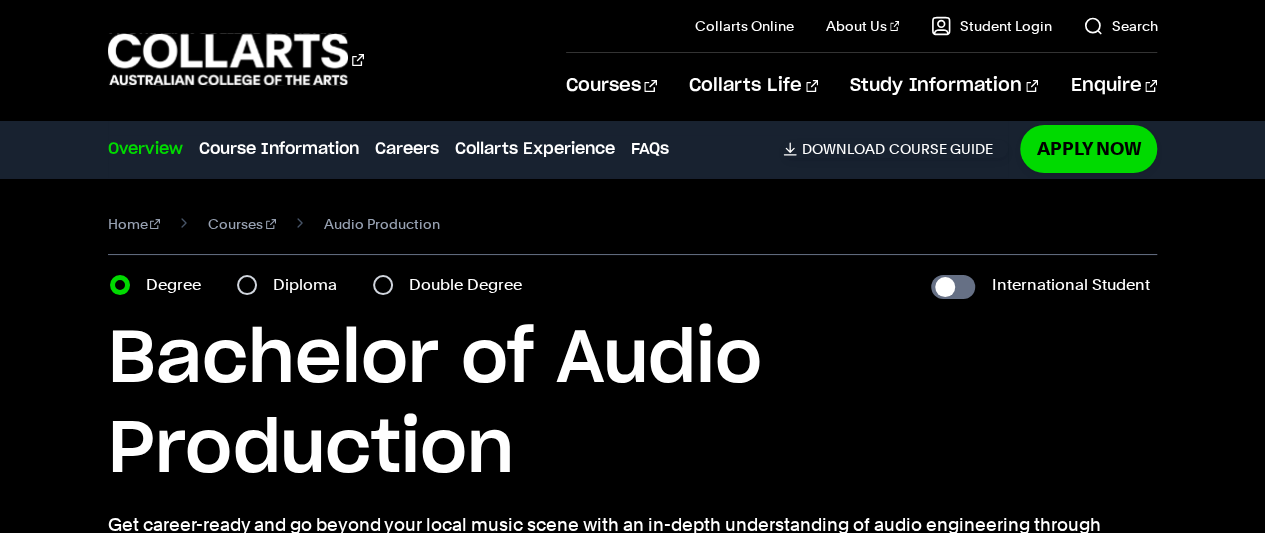 click on "Double Degree" at bounding box center [471, 285] 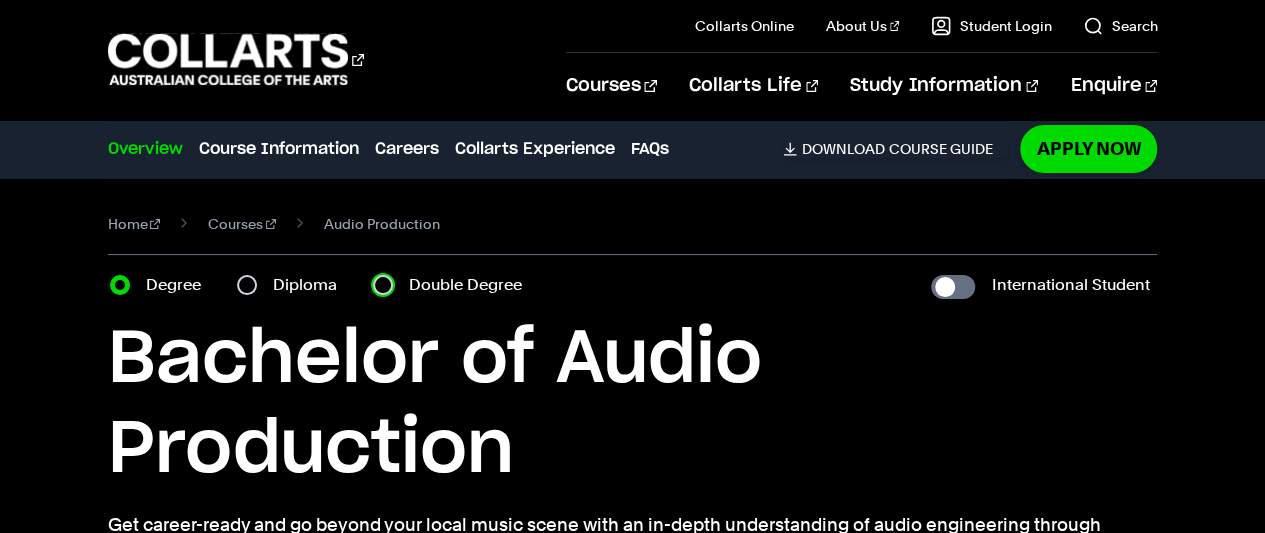radio on "true" 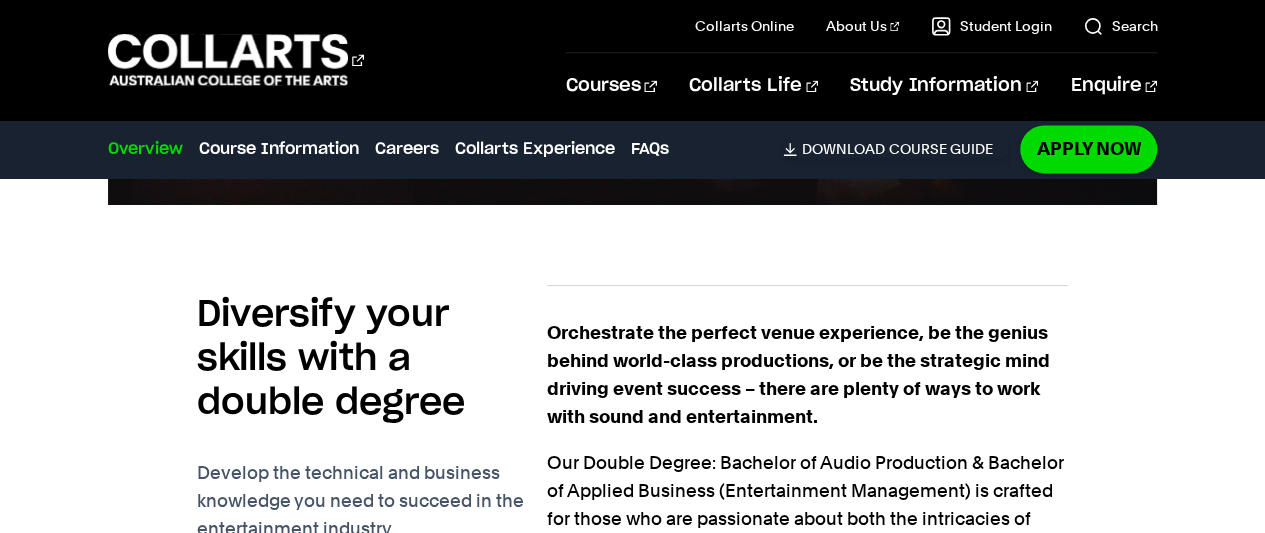 scroll, scrollTop: 1444, scrollLeft: 0, axis: vertical 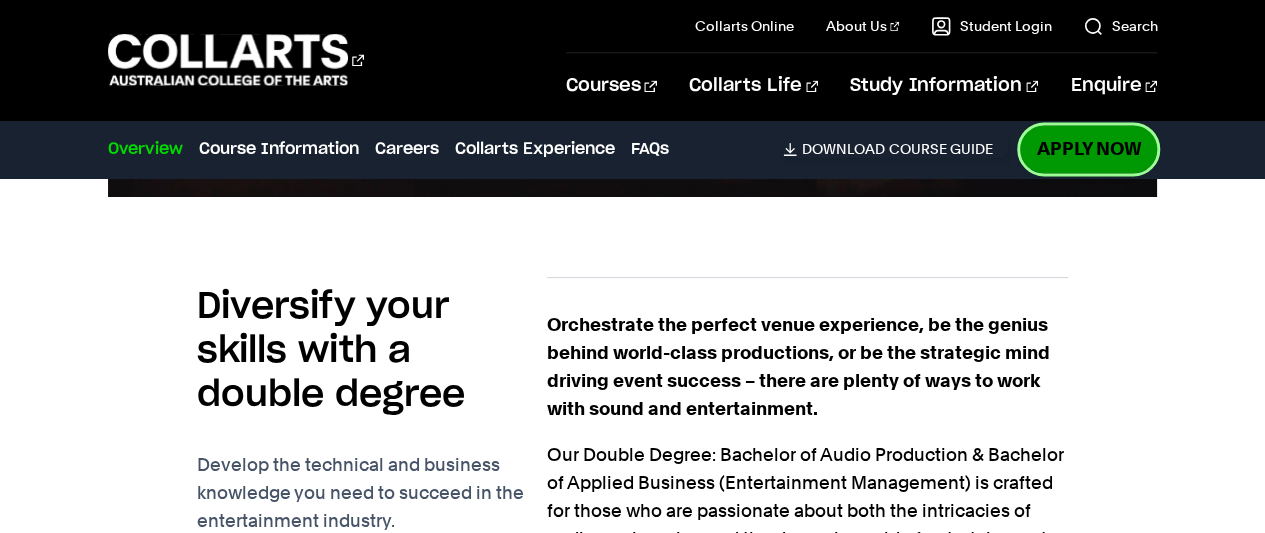 click on "Apply Now" at bounding box center [1088, 148] 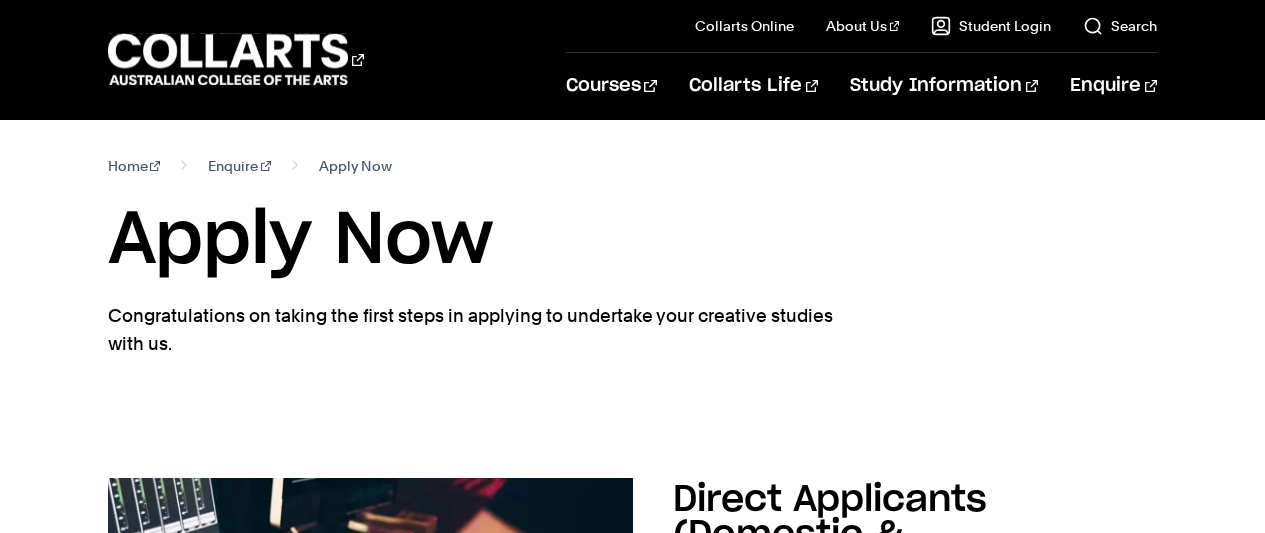 scroll, scrollTop: 0, scrollLeft: 0, axis: both 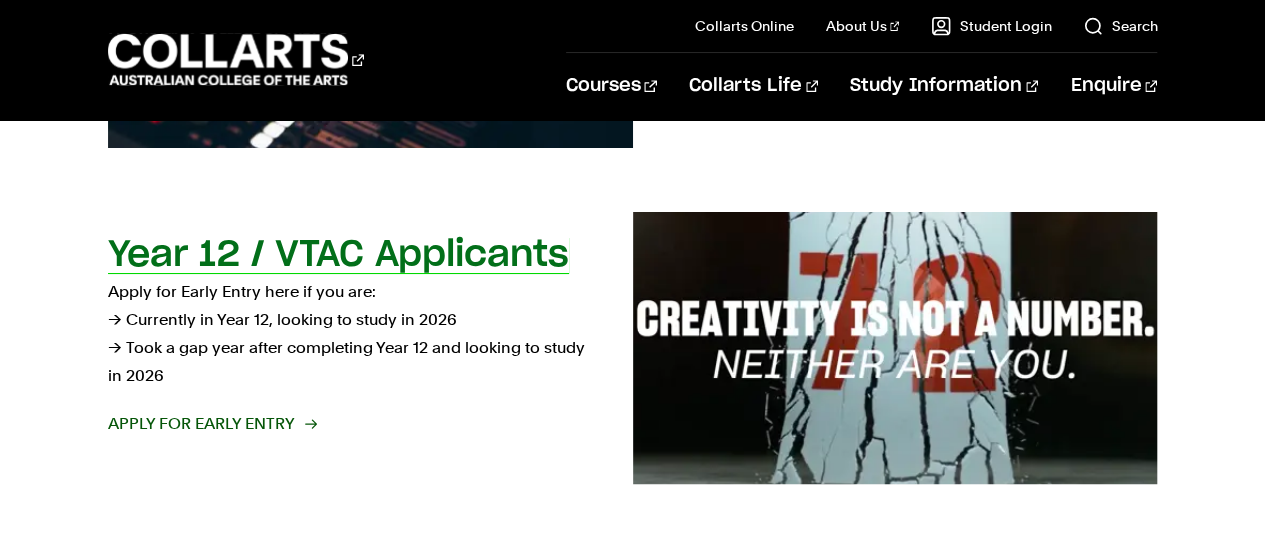 click on "Apply for Early Entry" at bounding box center [211, 424] 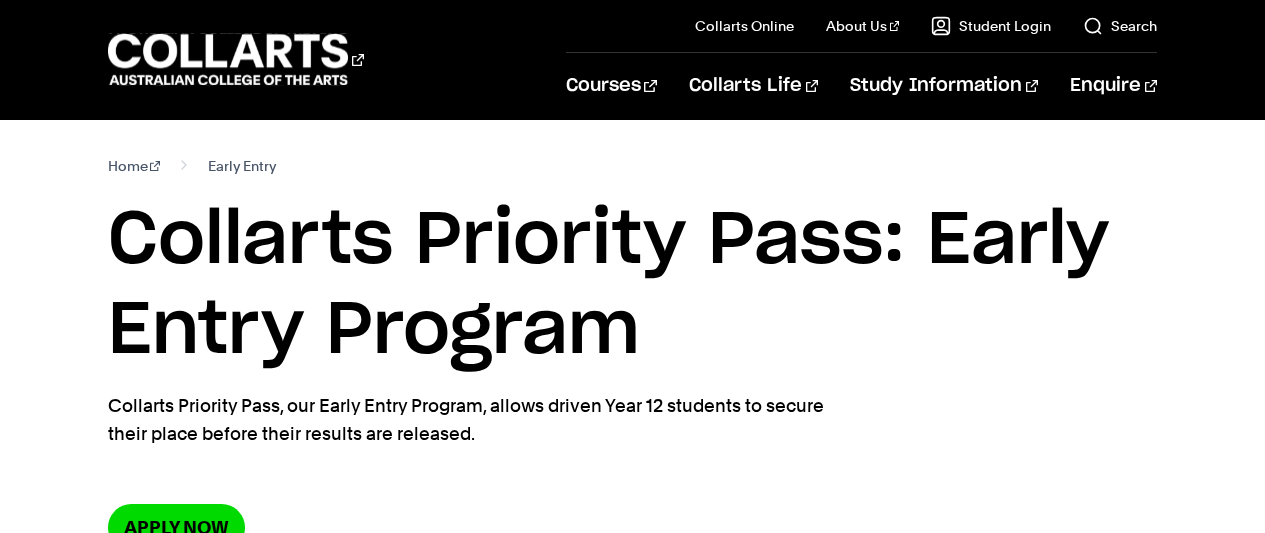 scroll, scrollTop: 0, scrollLeft: 0, axis: both 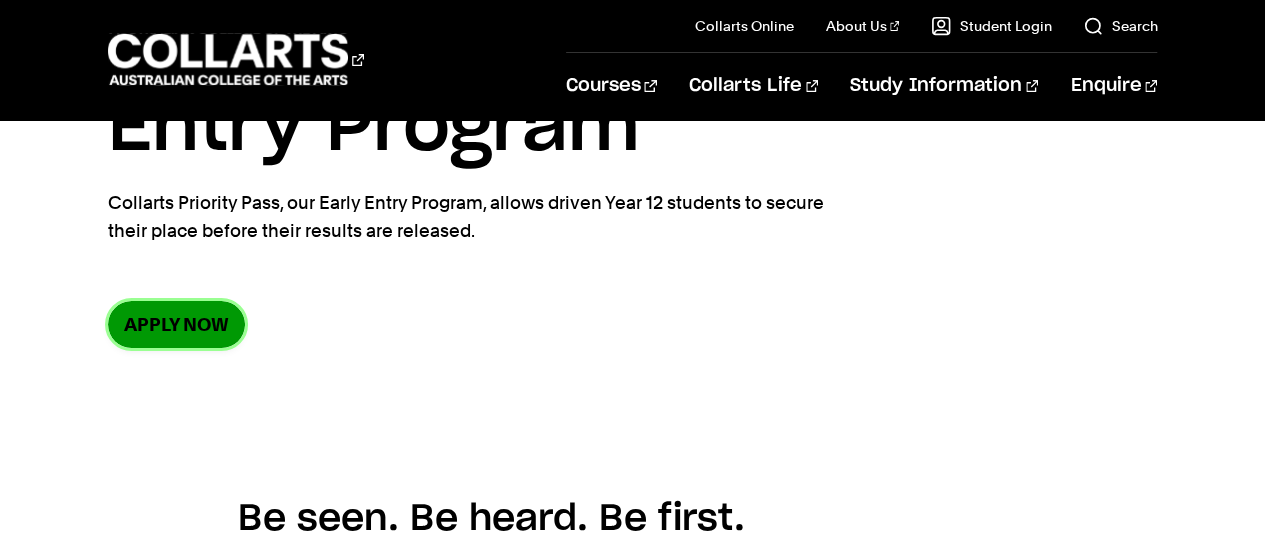 click on "Apply now" at bounding box center (176, 324) 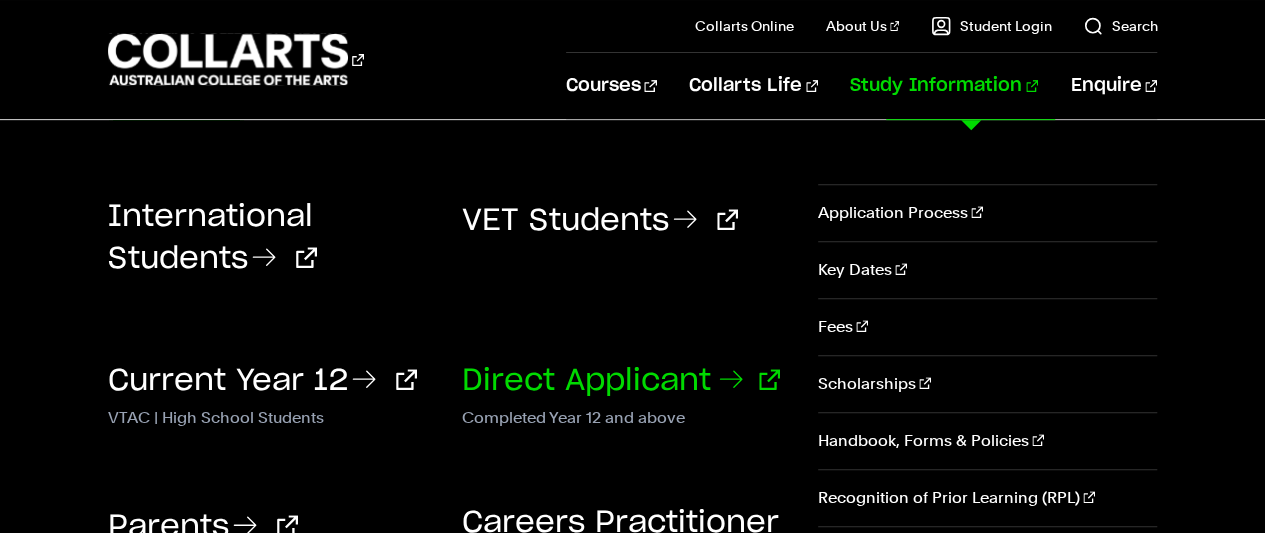 scroll, scrollTop: 415, scrollLeft: 0, axis: vertical 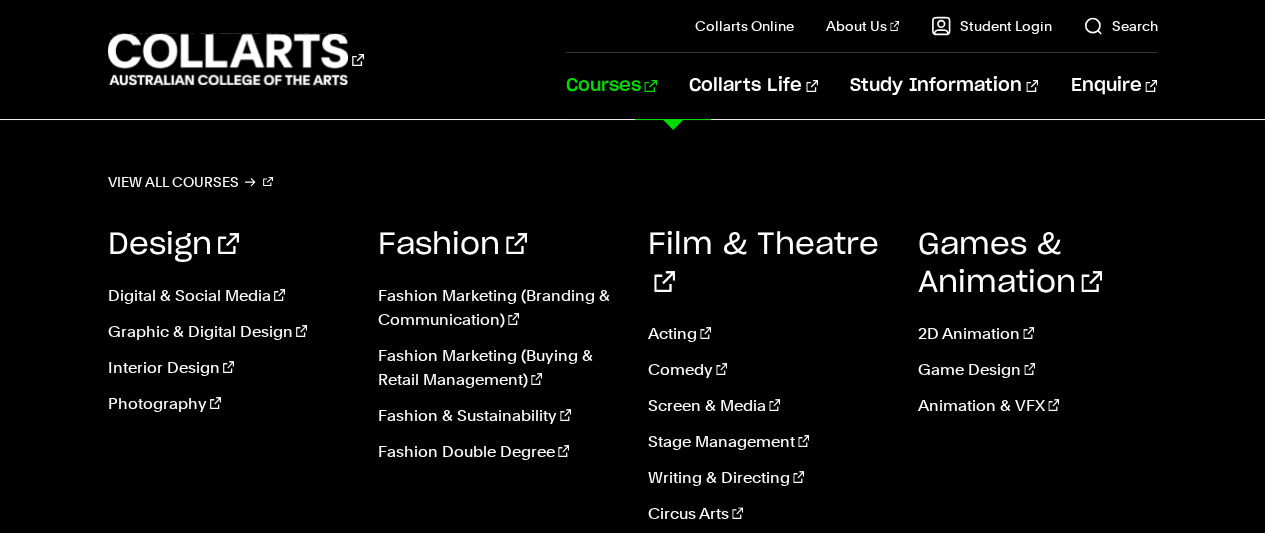click on "Courses" at bounding box center [611, 86] 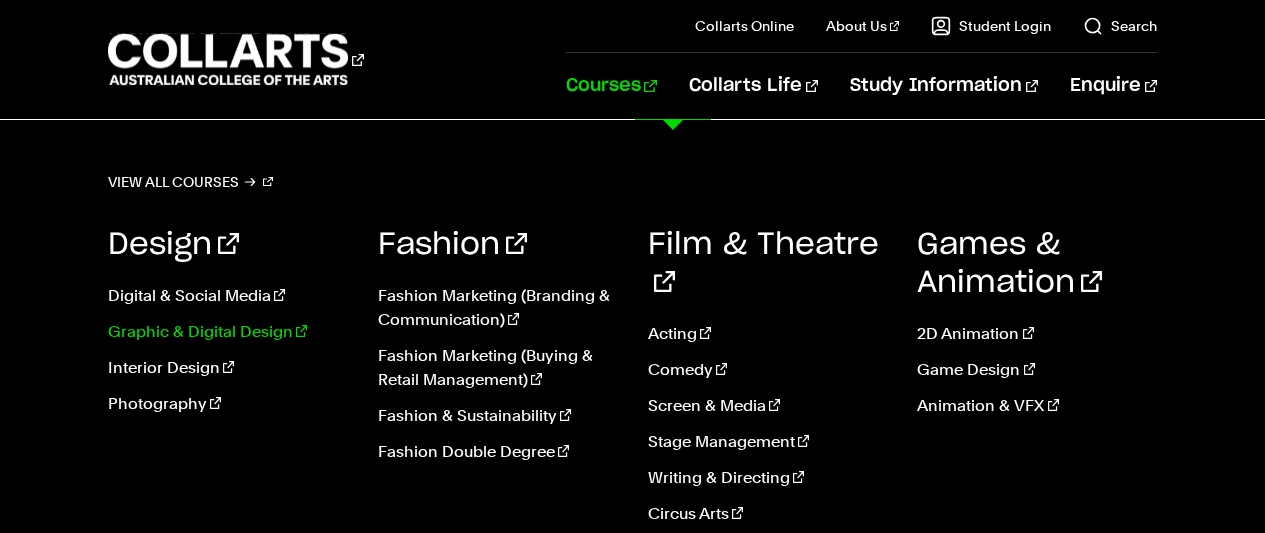 scroll, scrollTop: 0, scrollLeft: 0, axis: both 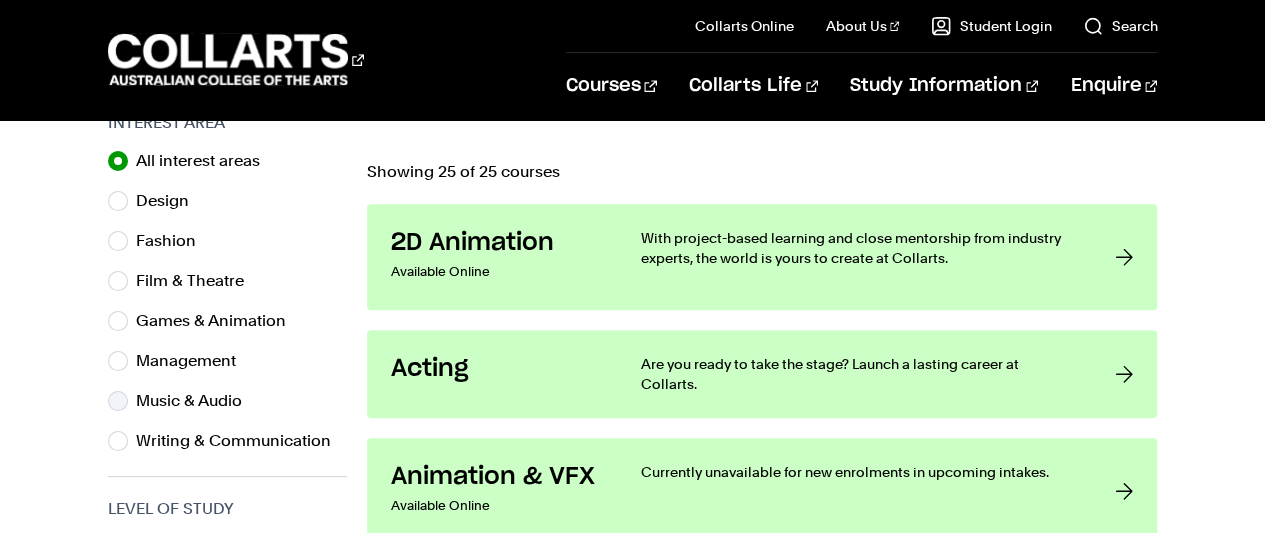 click on "Music & Audio" at bounding box center (197, 401) 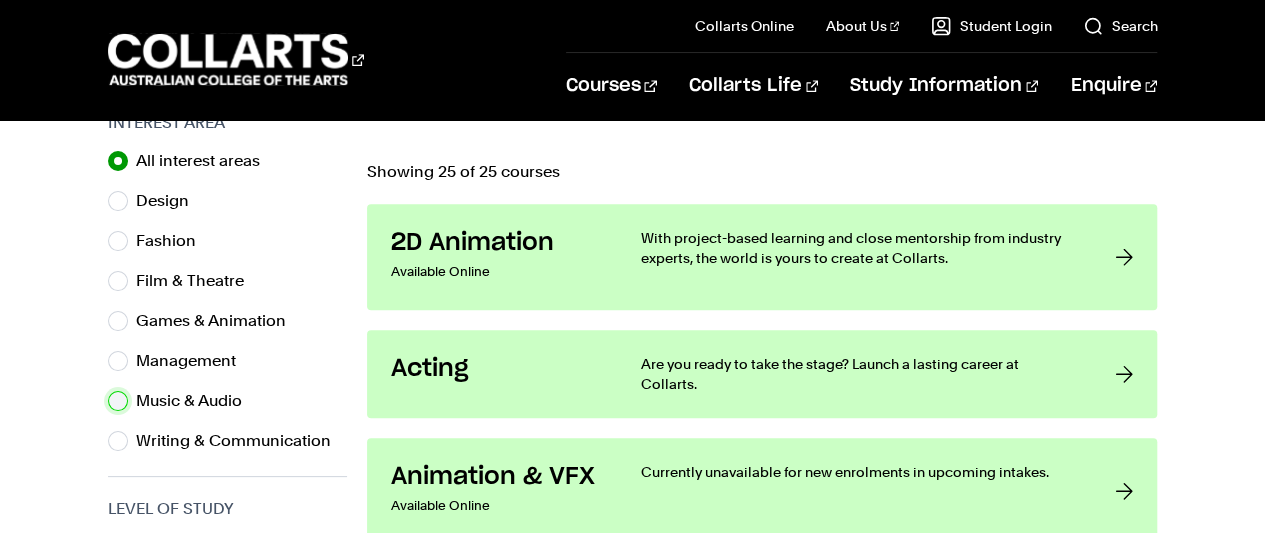 click on "Music & Audio" at bounding box center [118, 401] 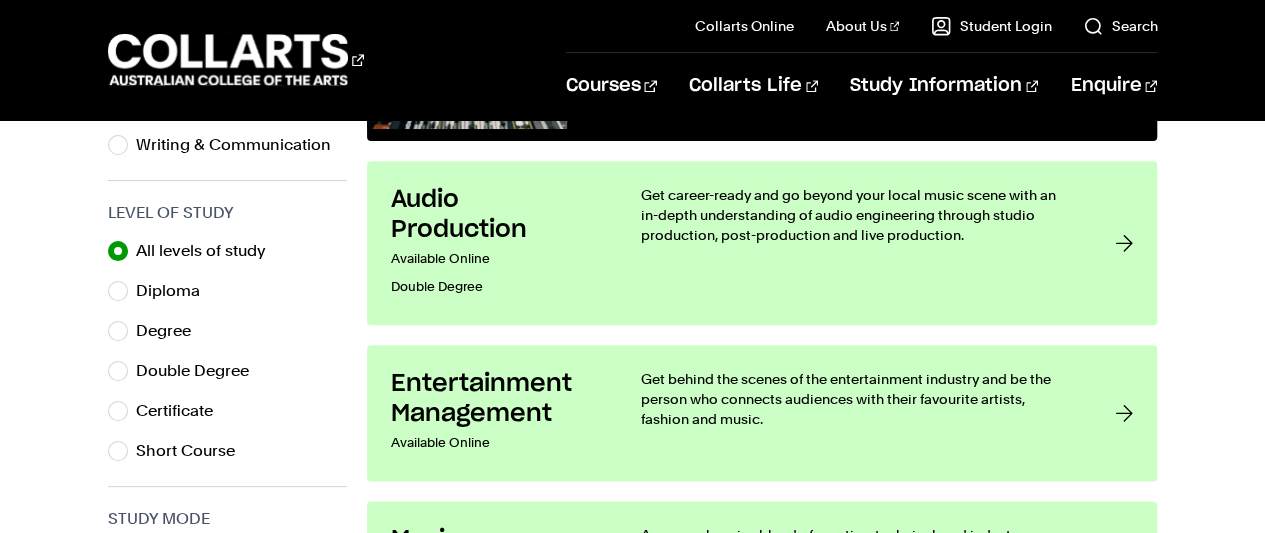 scroll, scrollTop: 964, scrollLeft: 0, axis: vertical 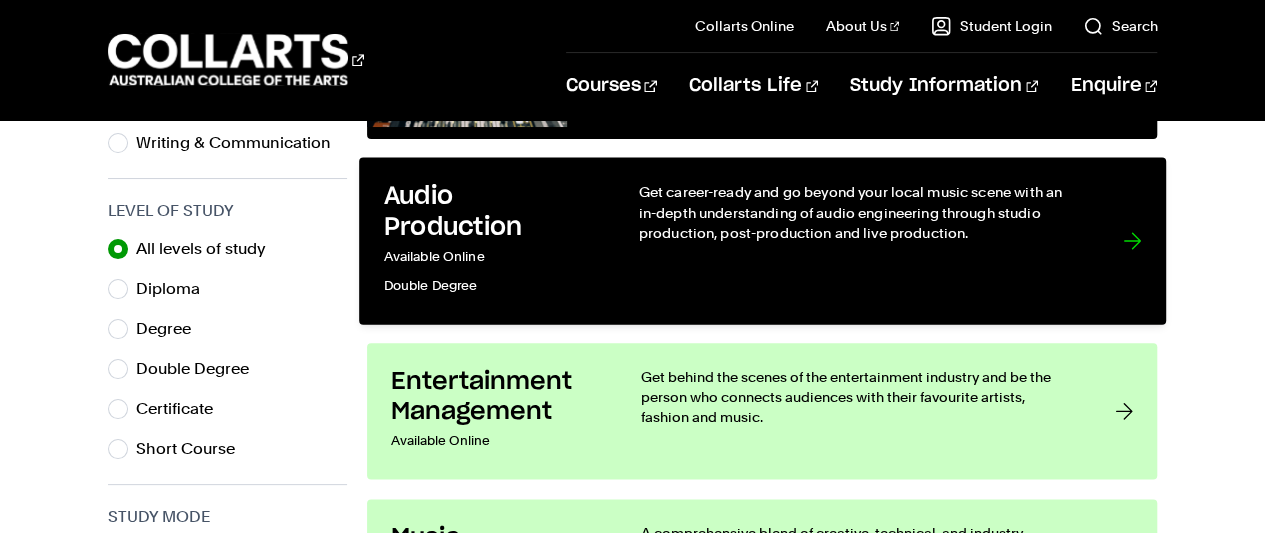 click on "Get career-ready and go beyond your local music scene with an in-depth understanding of audio engineering through studio production, post-production and live production." at bounding box center (860, 211) 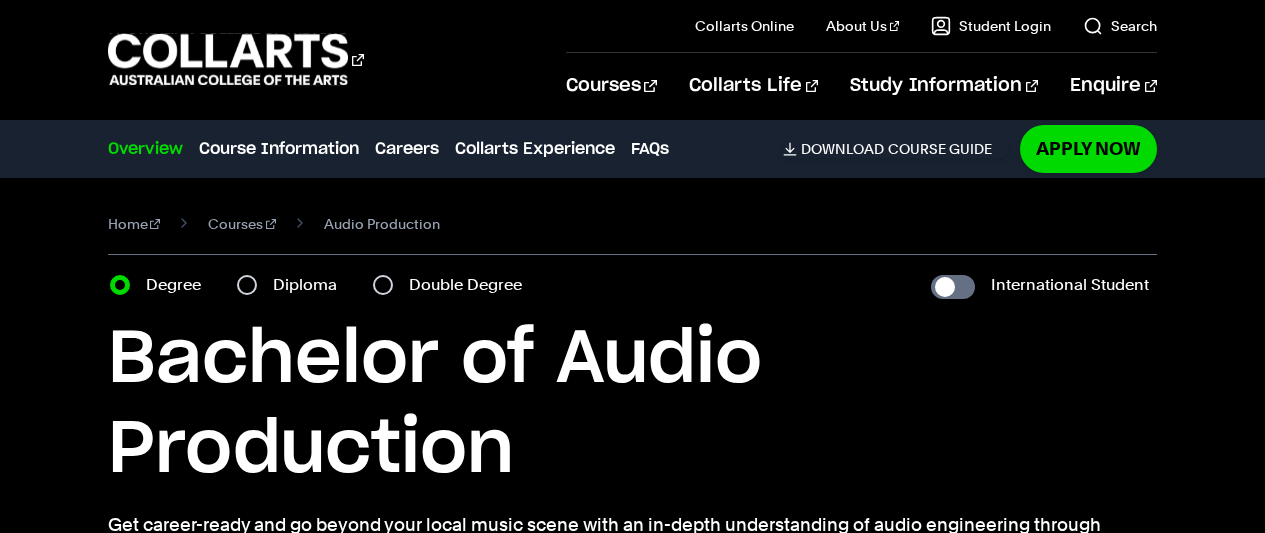 scroll, scrollTop: 254, scrollLeft: 0, axis: vertical 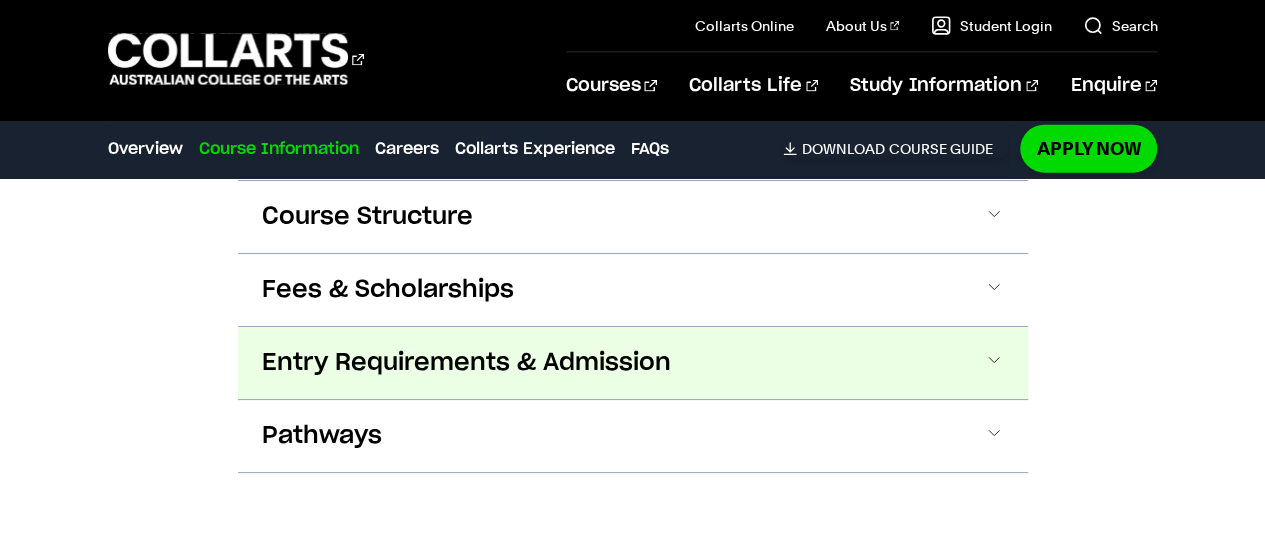 click on "Entry Requirements & Admission" at bounding box center (466, 363) 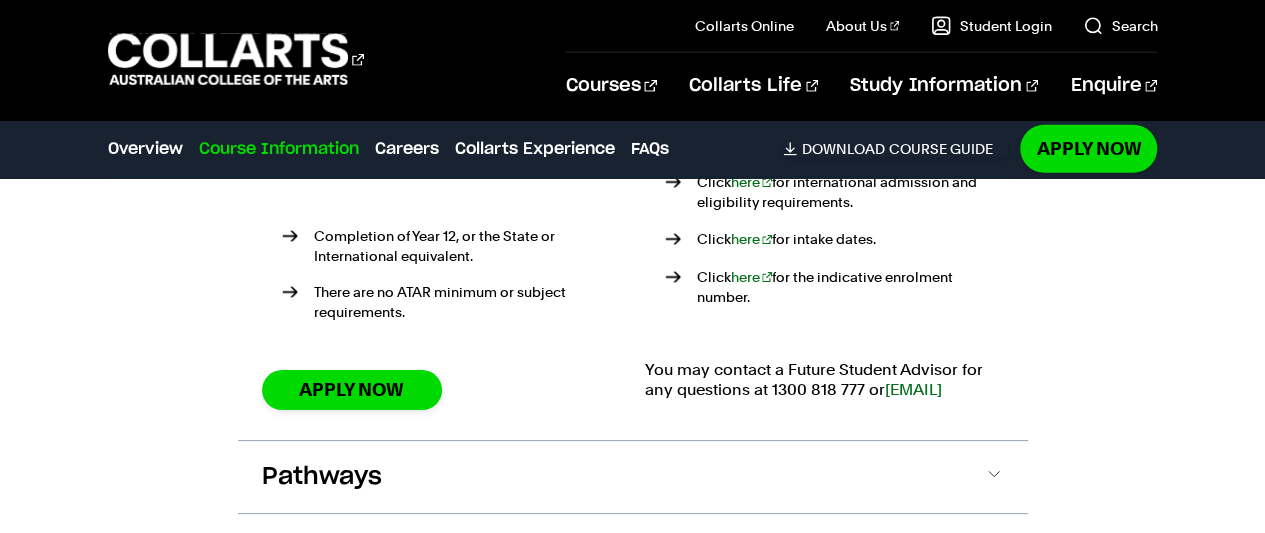 scroll, scrollTop: 2757, scrollLeft: 0, axis: vertical 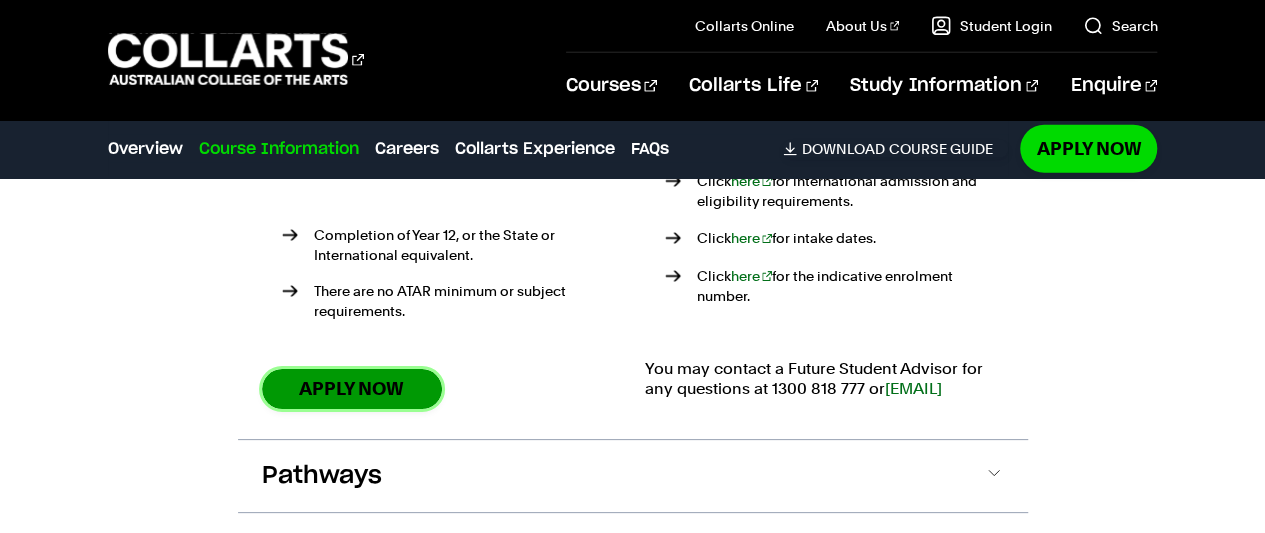 click on "Apply Now" at bounding box center (352, 388) 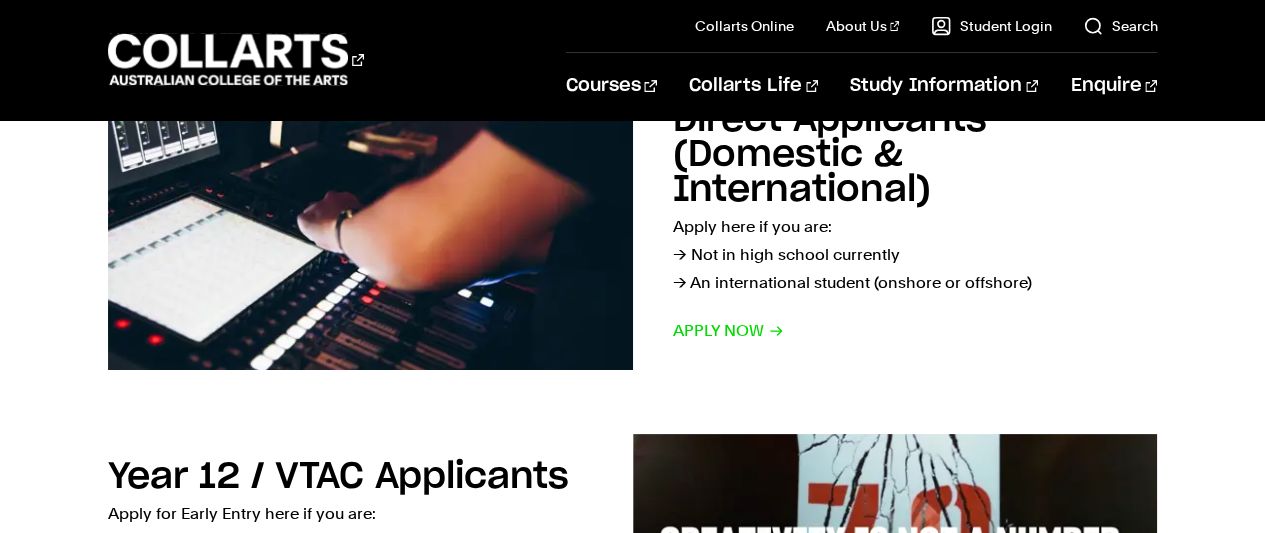 scroll, scrollTop: 413, scrollLeft: 0, axis: vertical 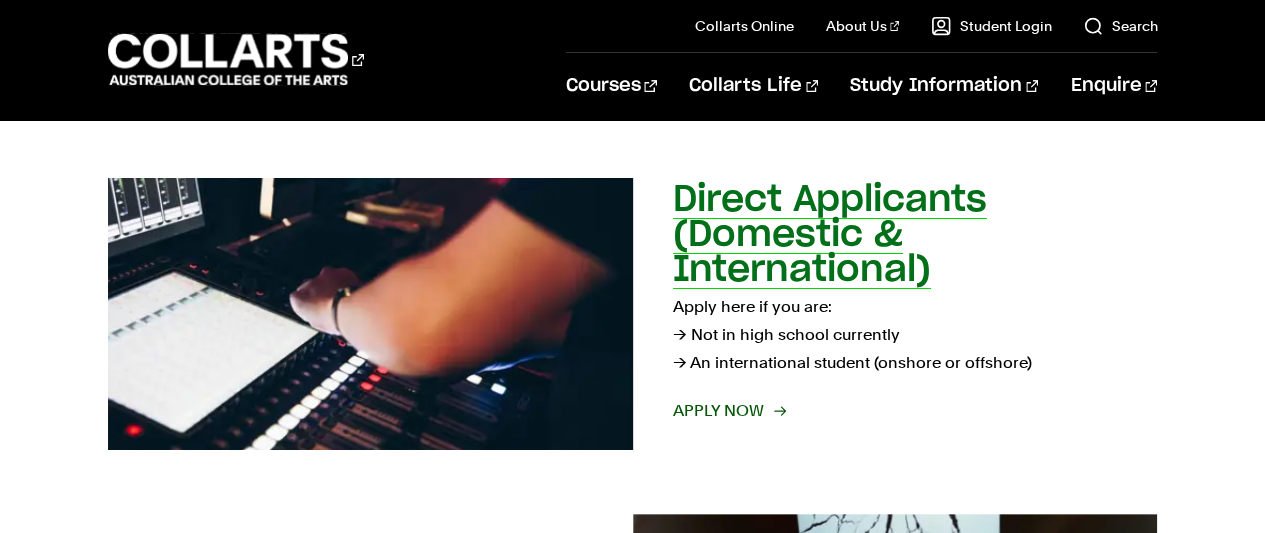 click on "Apply now" at bounding box center (728, 411) 